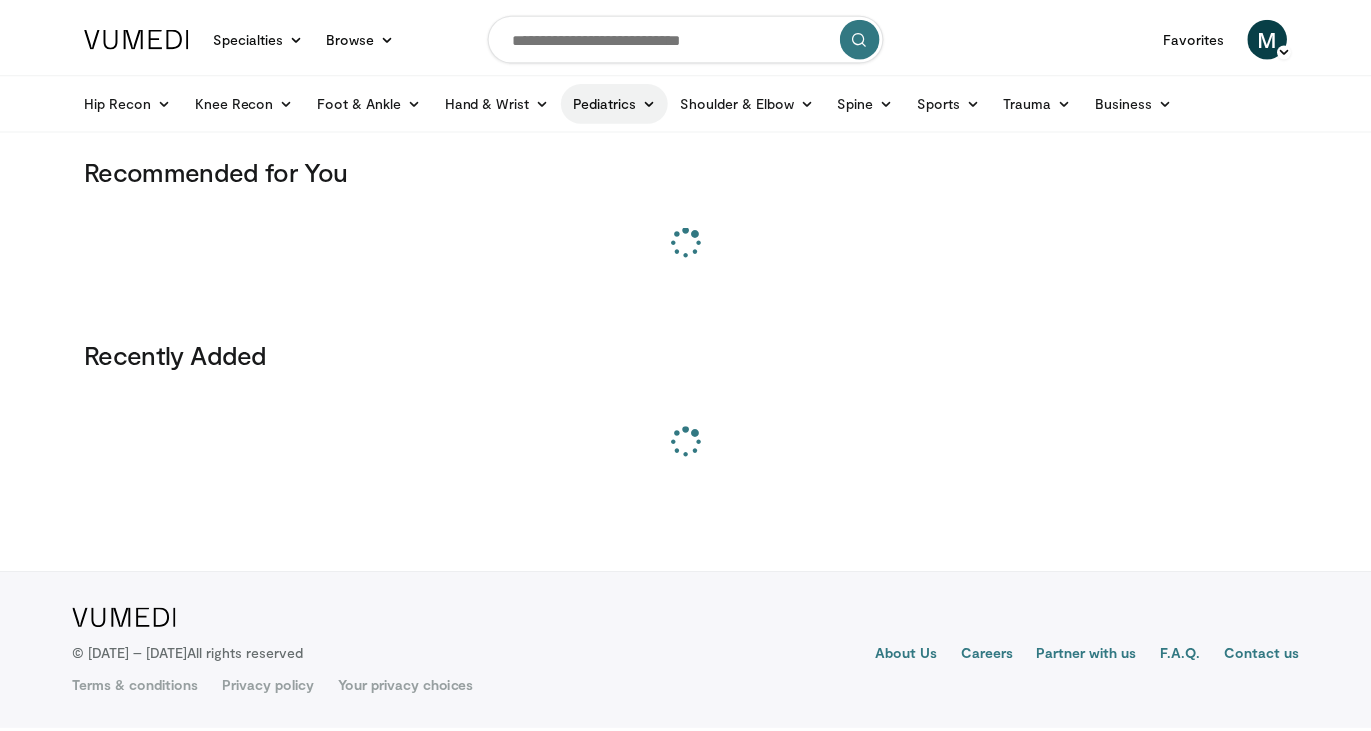 scroll, scrollTop: 0, scrollLeft: 0, axis: both 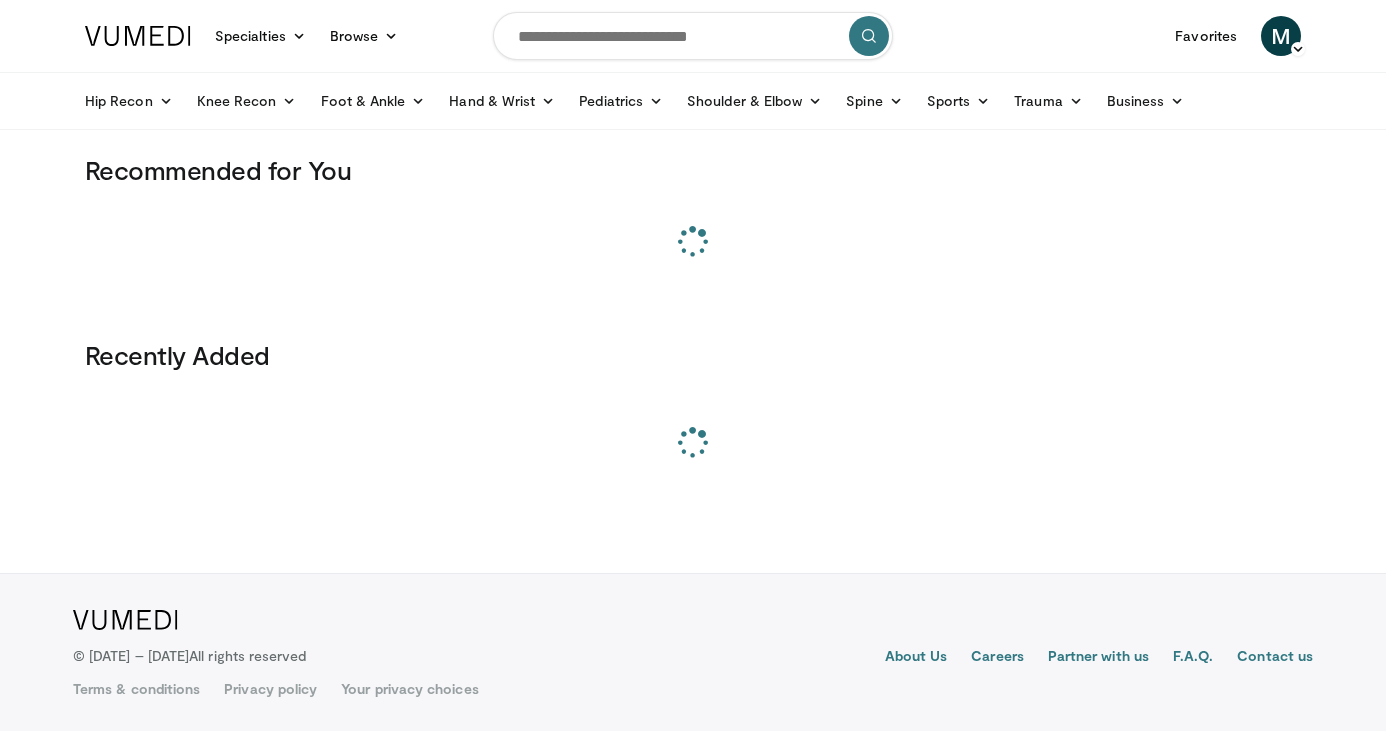 click at bounding box center (693, 36) 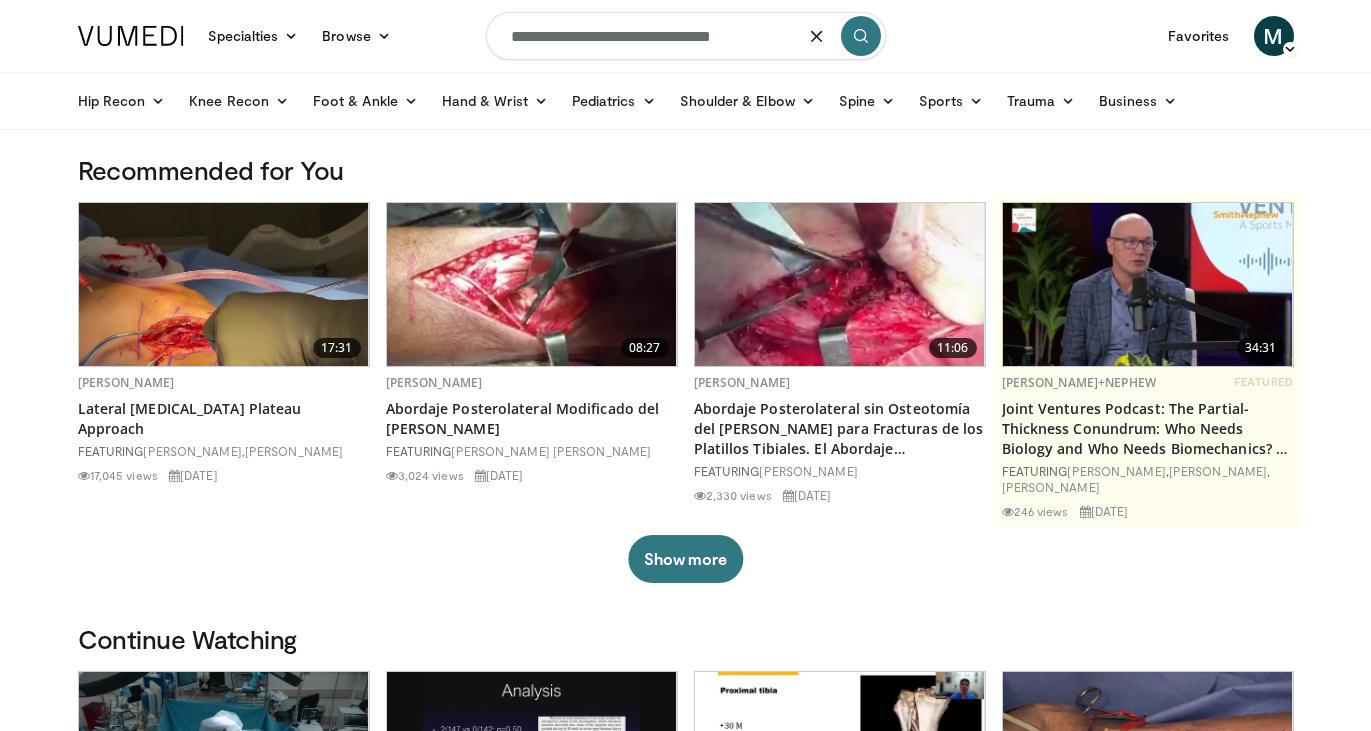 type on "**********" 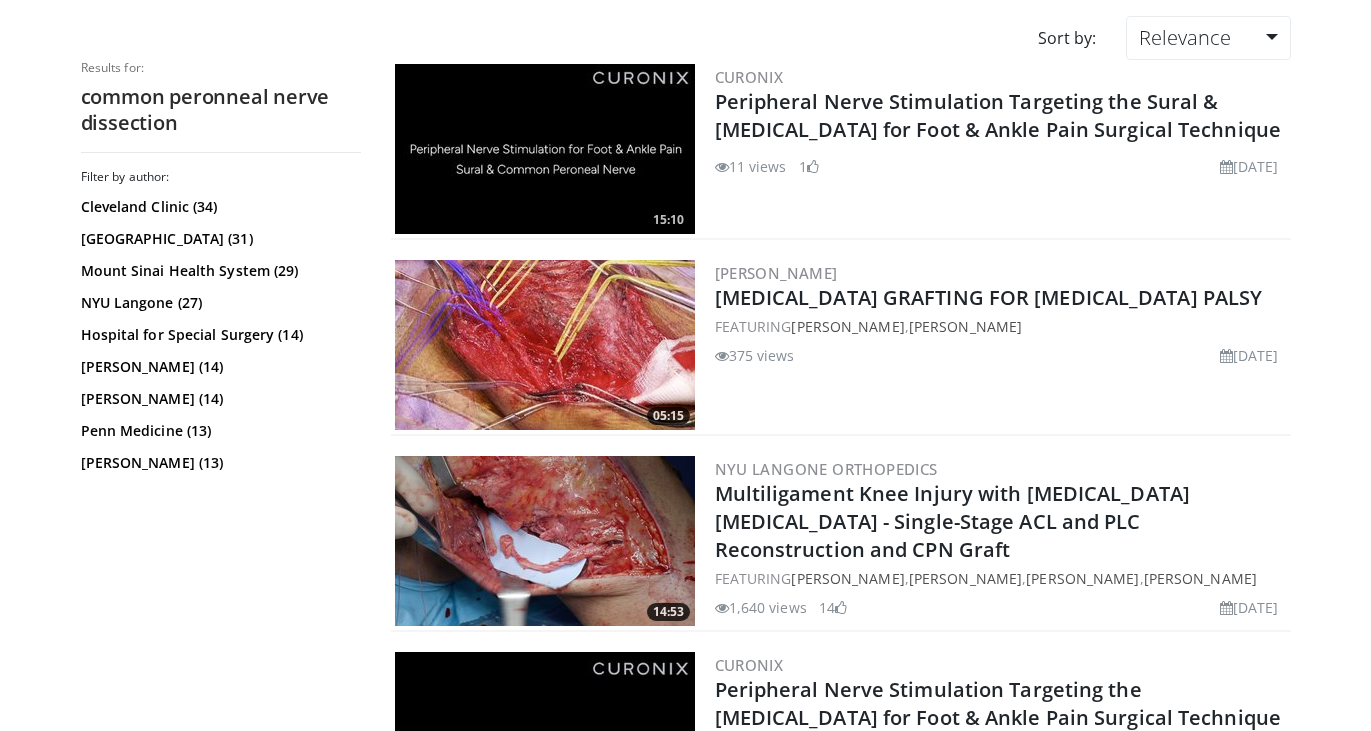 scroll, scrollTop: 0, scrollLeft: 0, axis: both 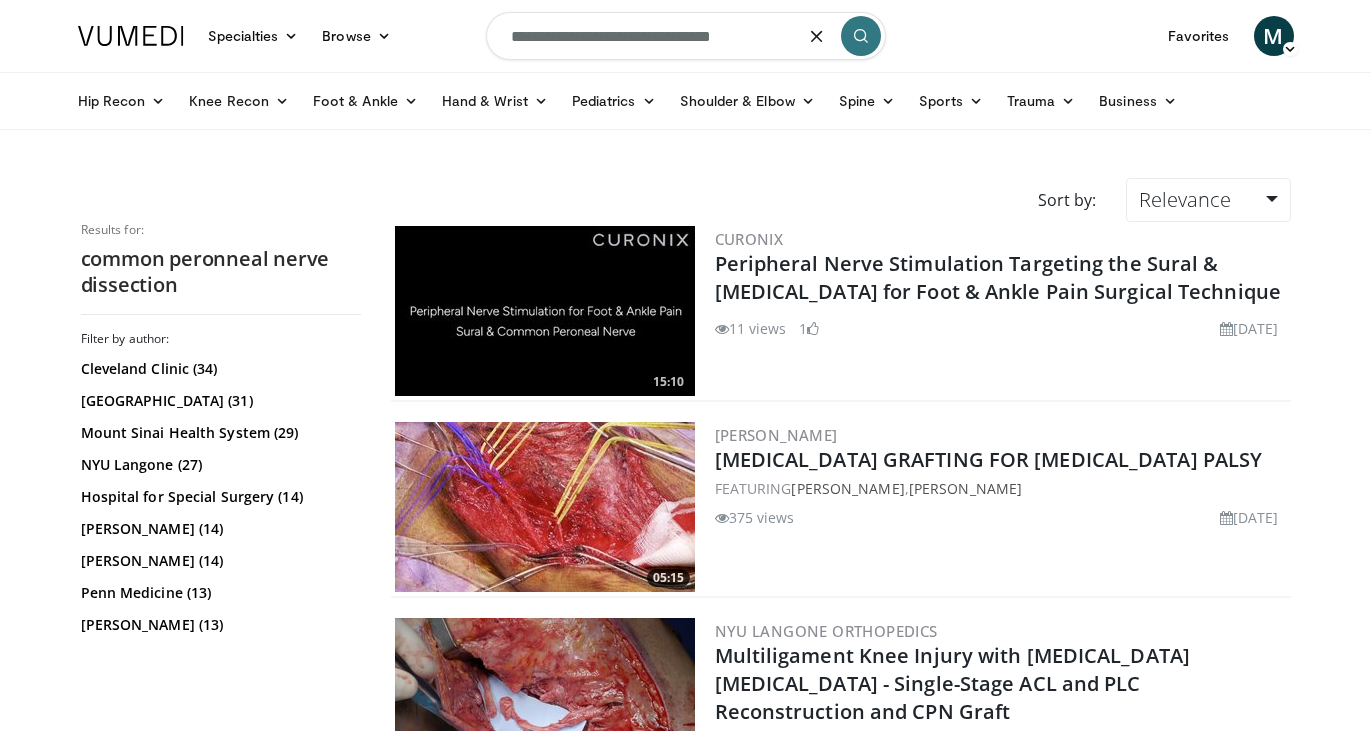 drag, startPoint x: 788, startPoint y: 40, endPoint x: 314, endPoint y: 75, distance: 475.29044 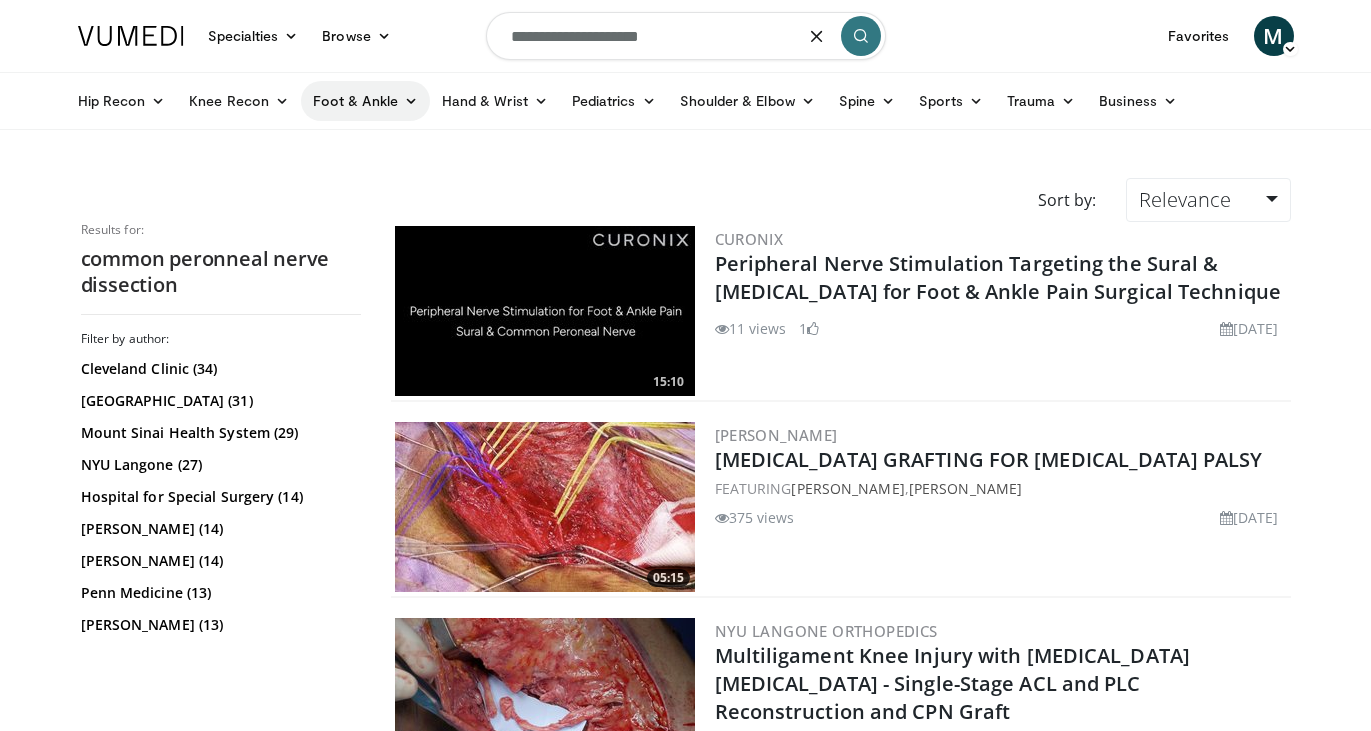 type on "**********" 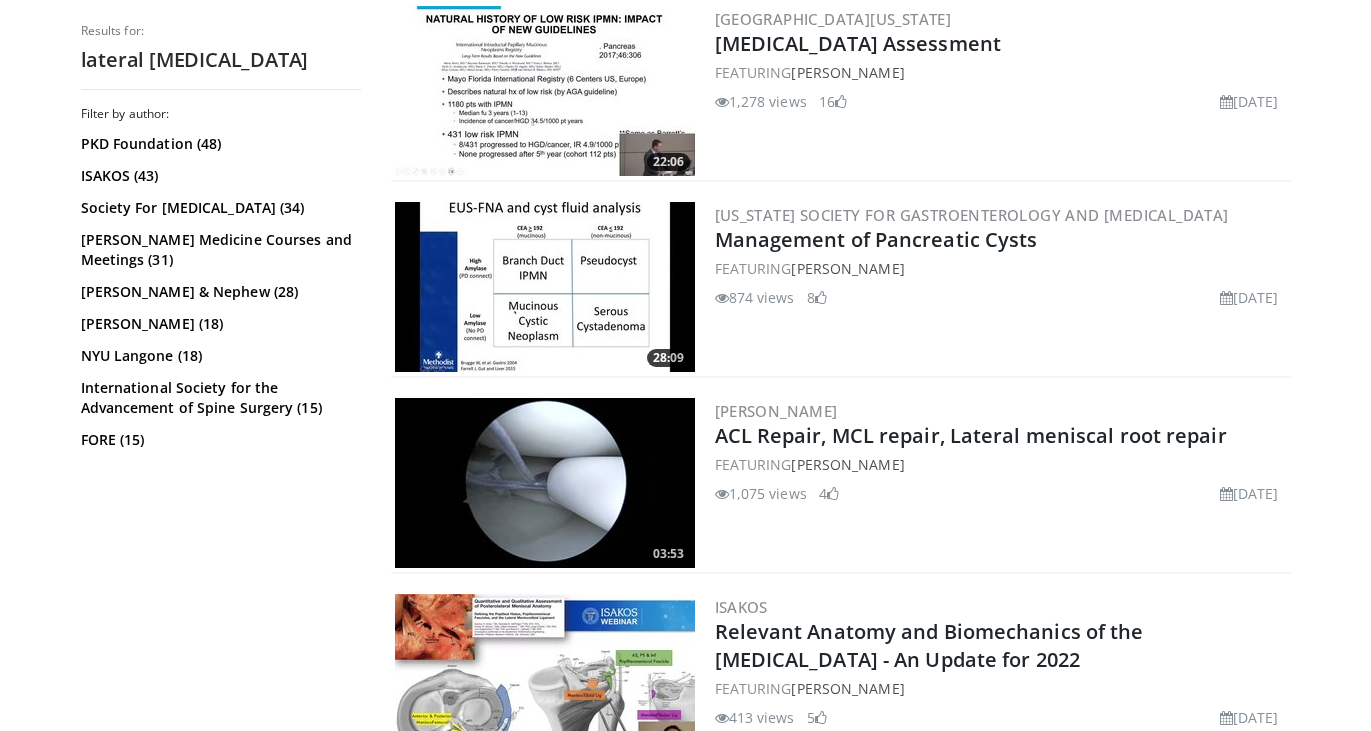 scroll, scrollTop: 3153, scrollLeft: 0, axis: vertical 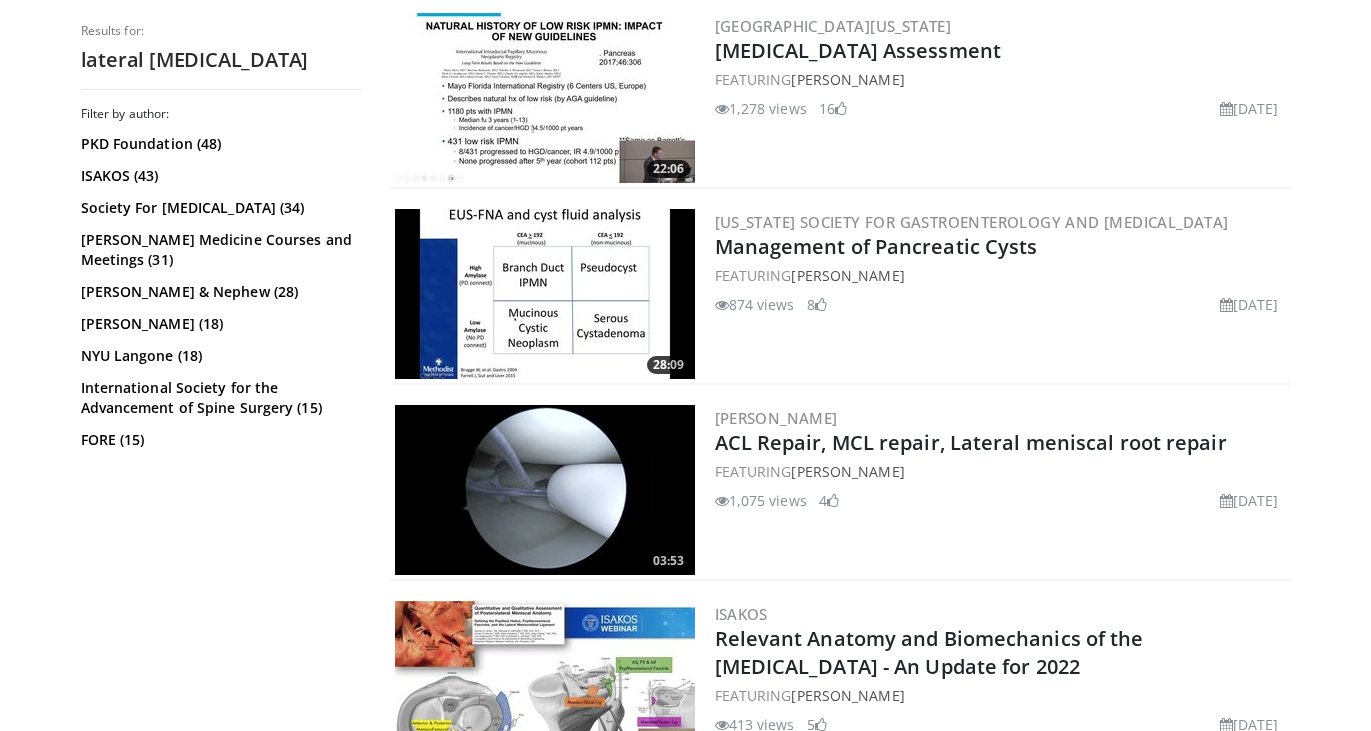click on "ACL Repair, MCL repair, Lateral meniscal root repair" at bounding box center [971, 442] 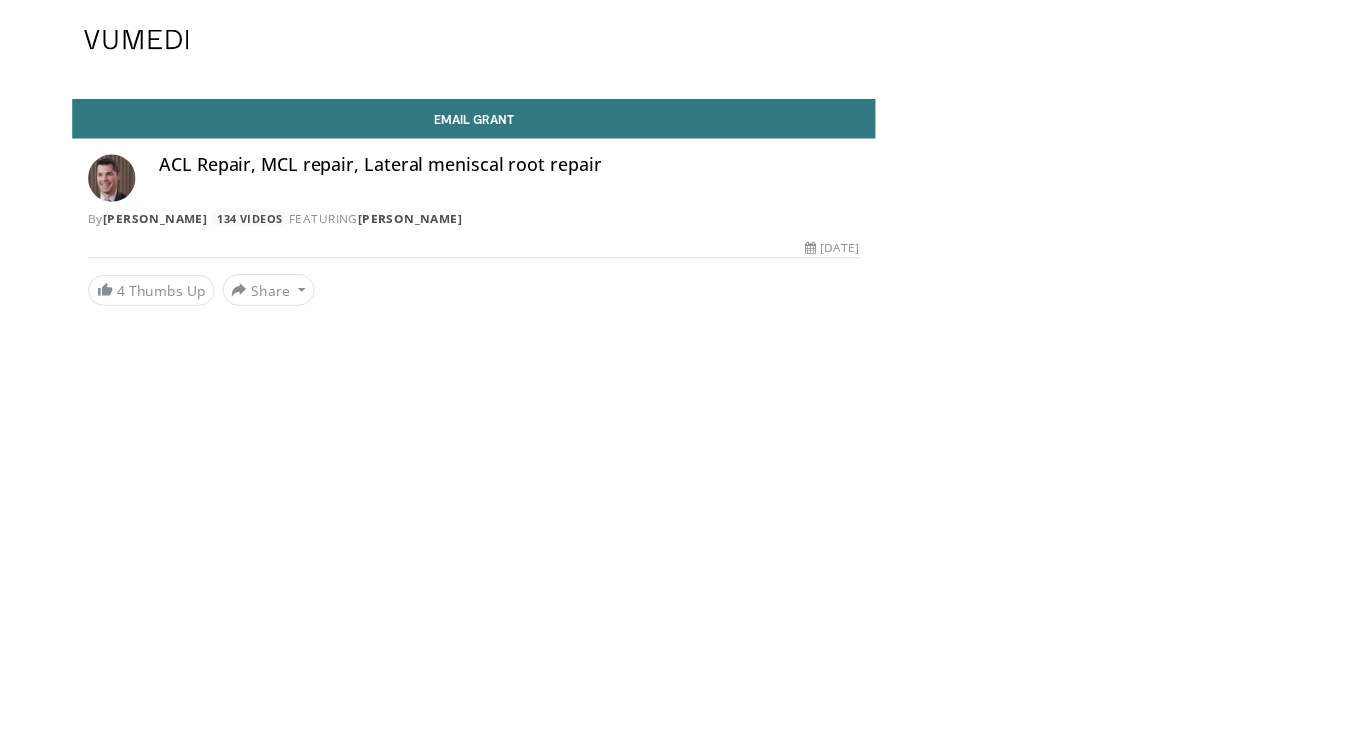 scroll, scrollTop: 0, scrollLeft: 0, axis: both 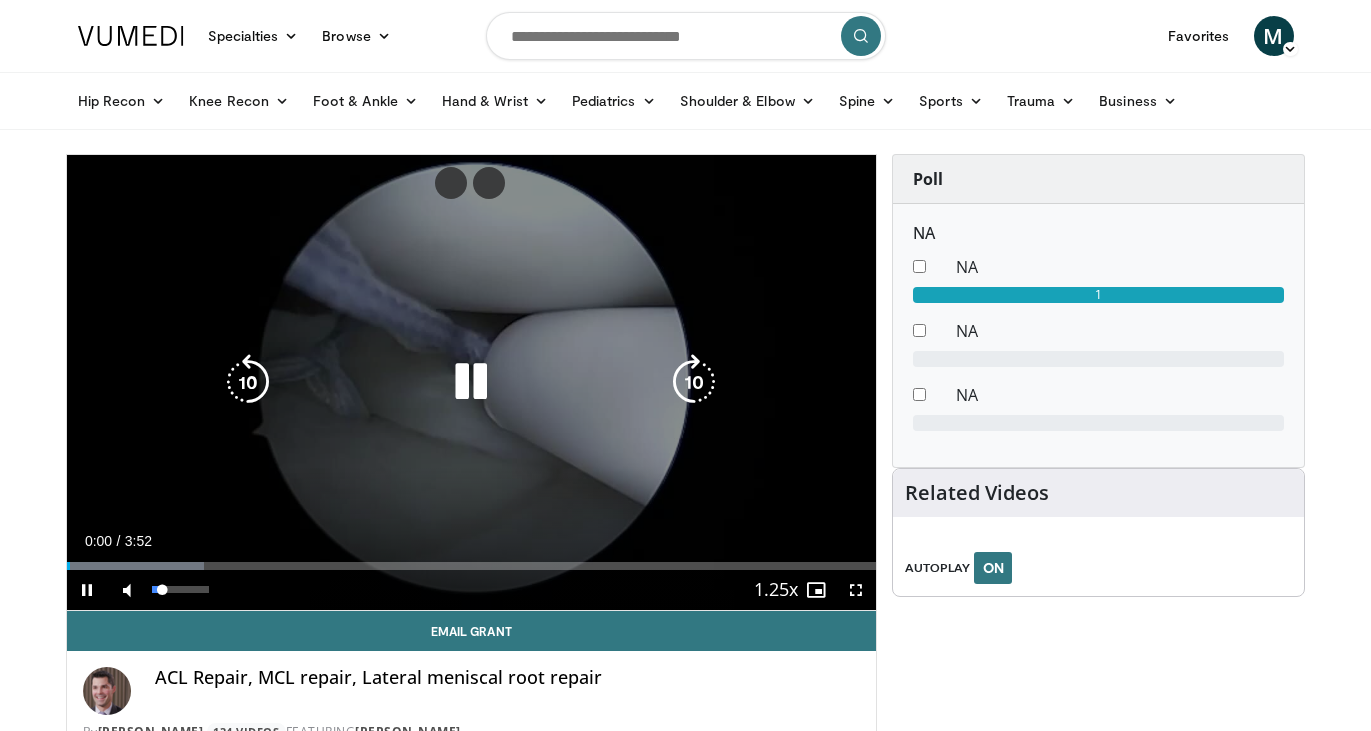 click on "25%" at bounding box center (181, 590) 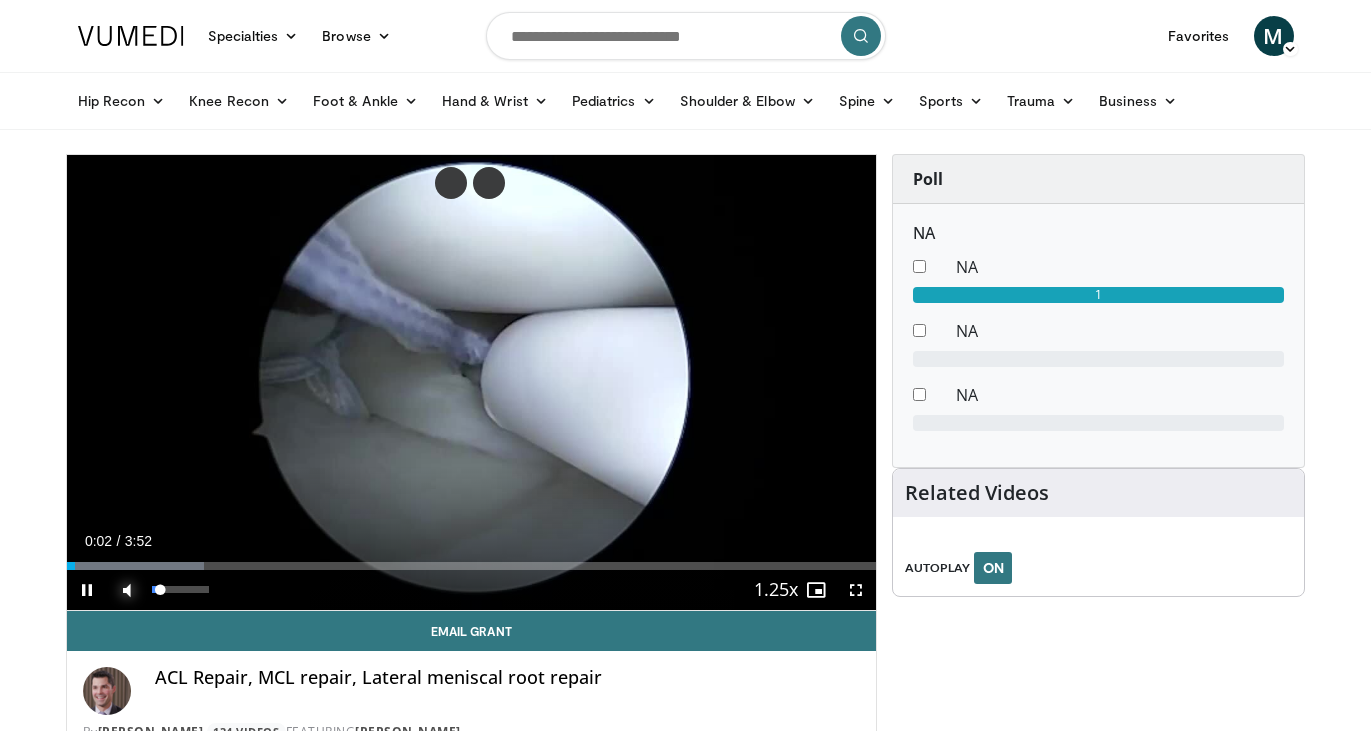 click at bounding box center [127, 590] 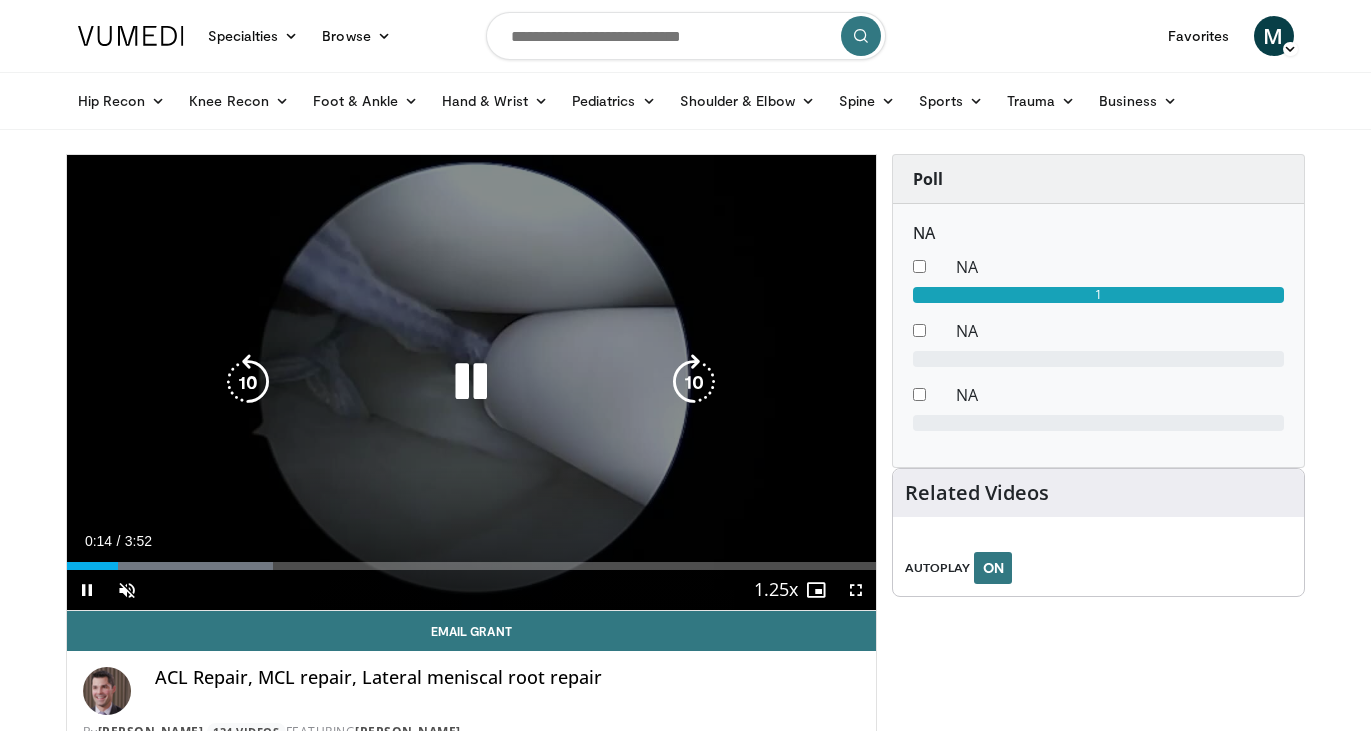 click at bounding box center [471, 382] 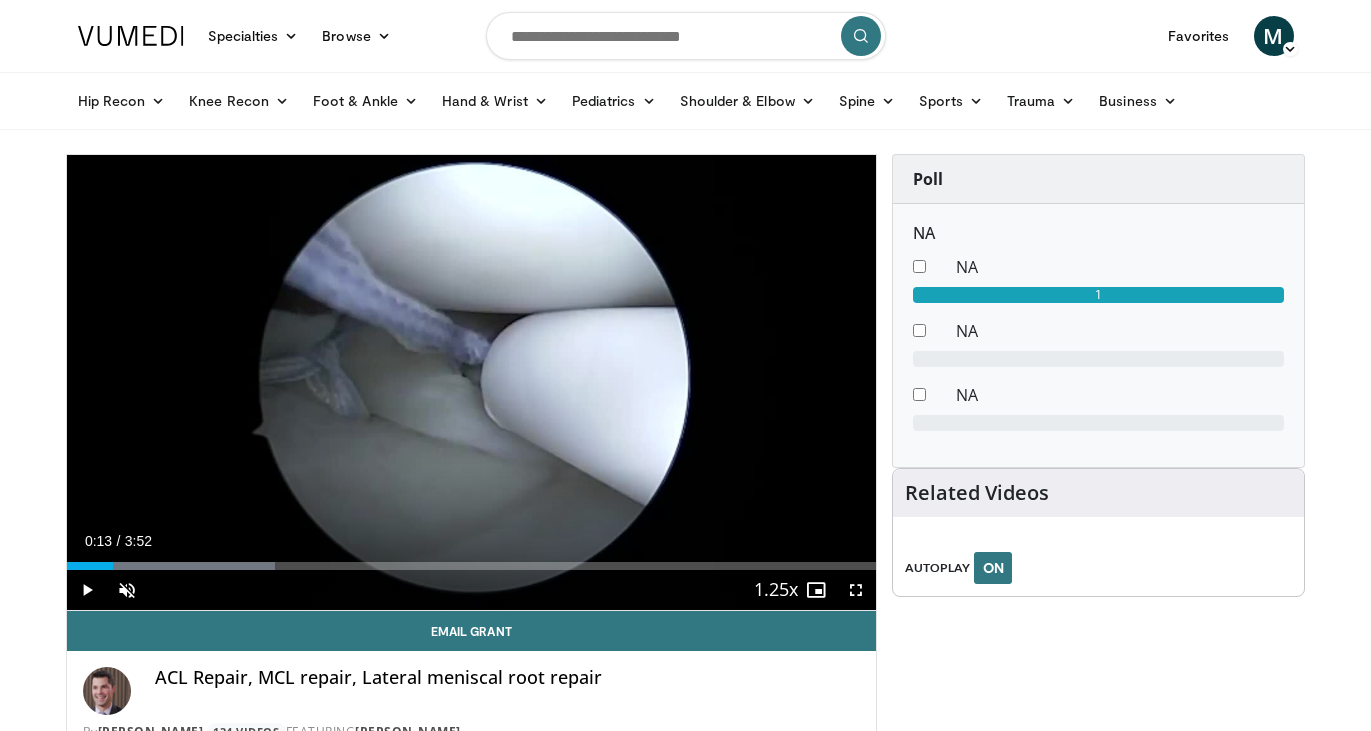 drag, startPoint x: 113, startPoint y: 562, endPoint x: 43, endPoint y: 576, distance: 71.38628 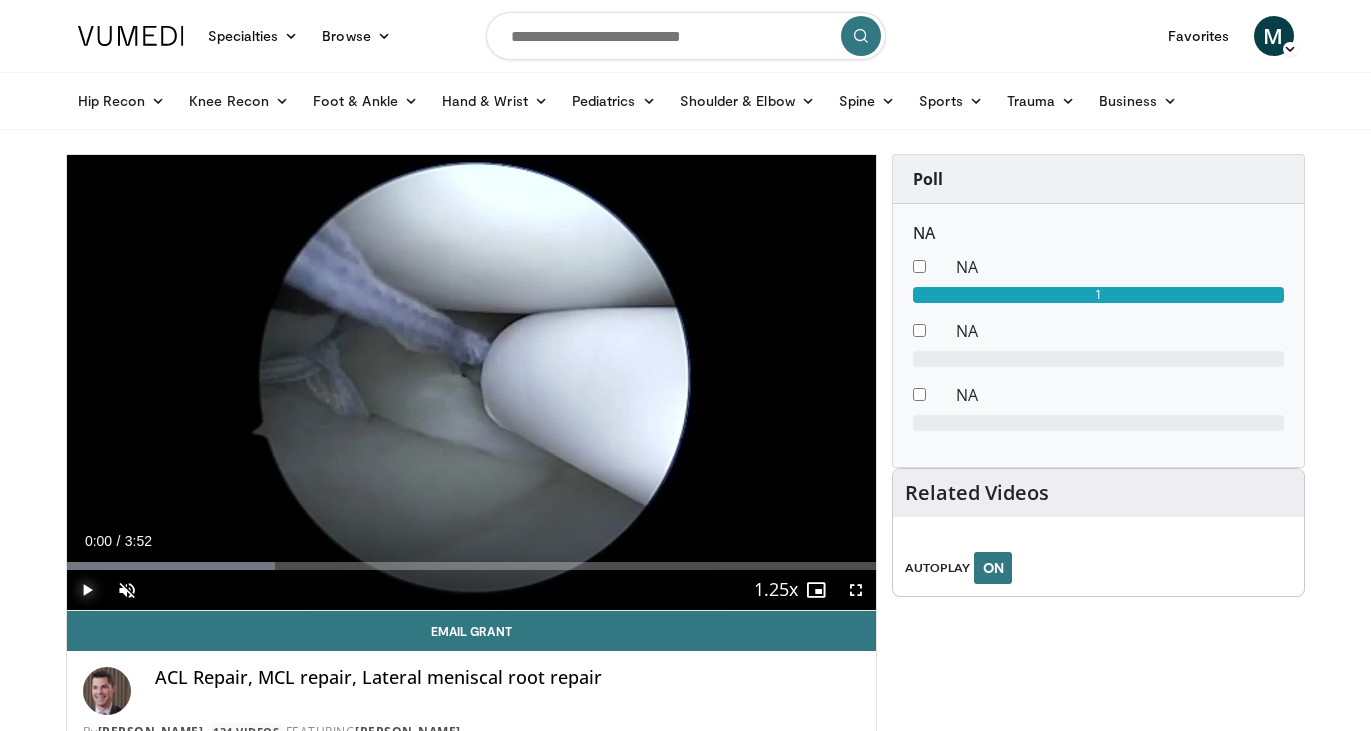 click at bounding box center [87, 590] 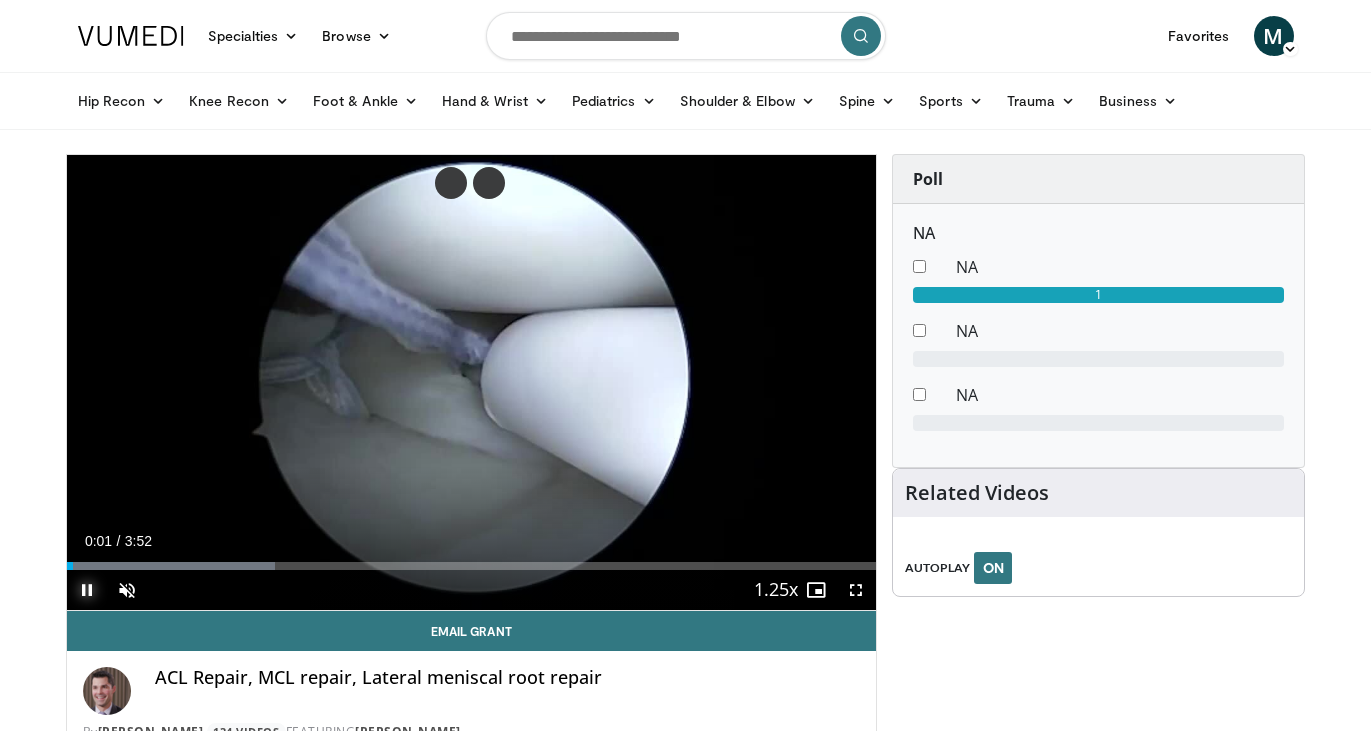 click at bounding box center (87, 590) 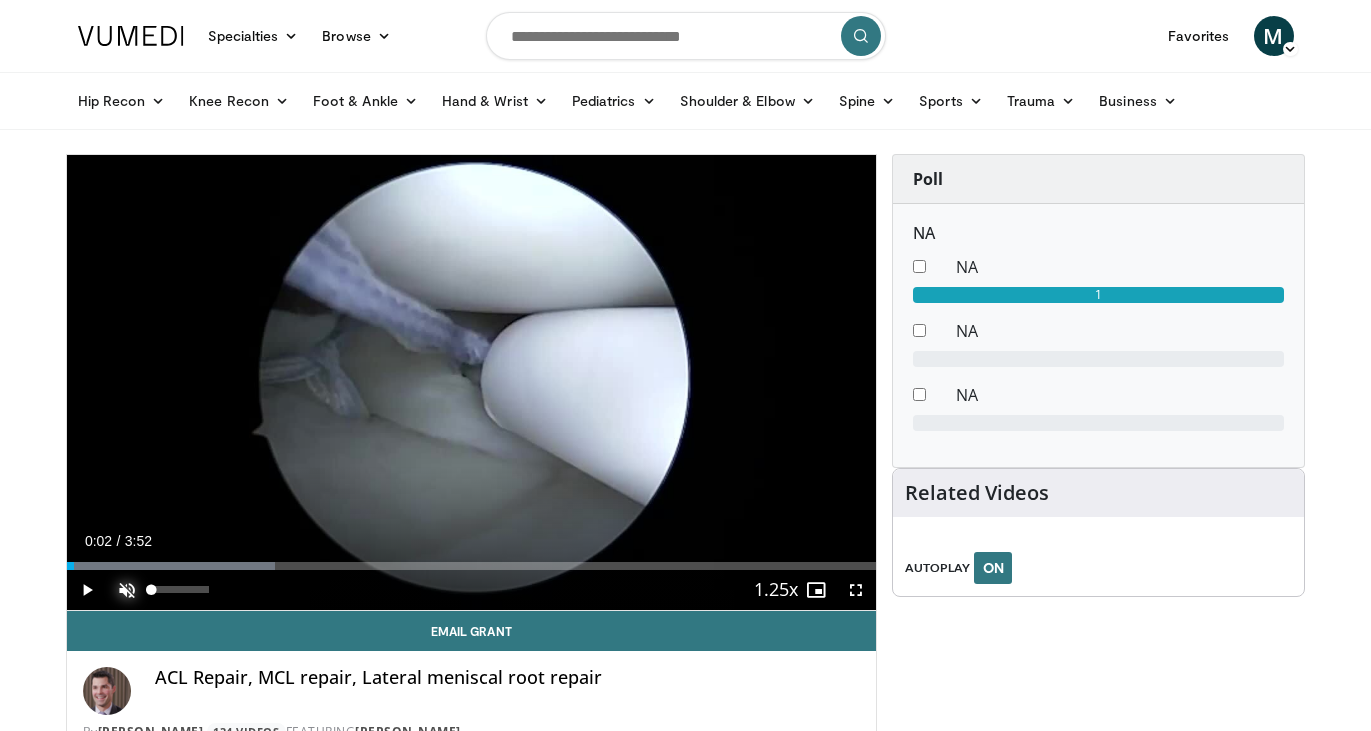 click at bounding box center [127, 590] 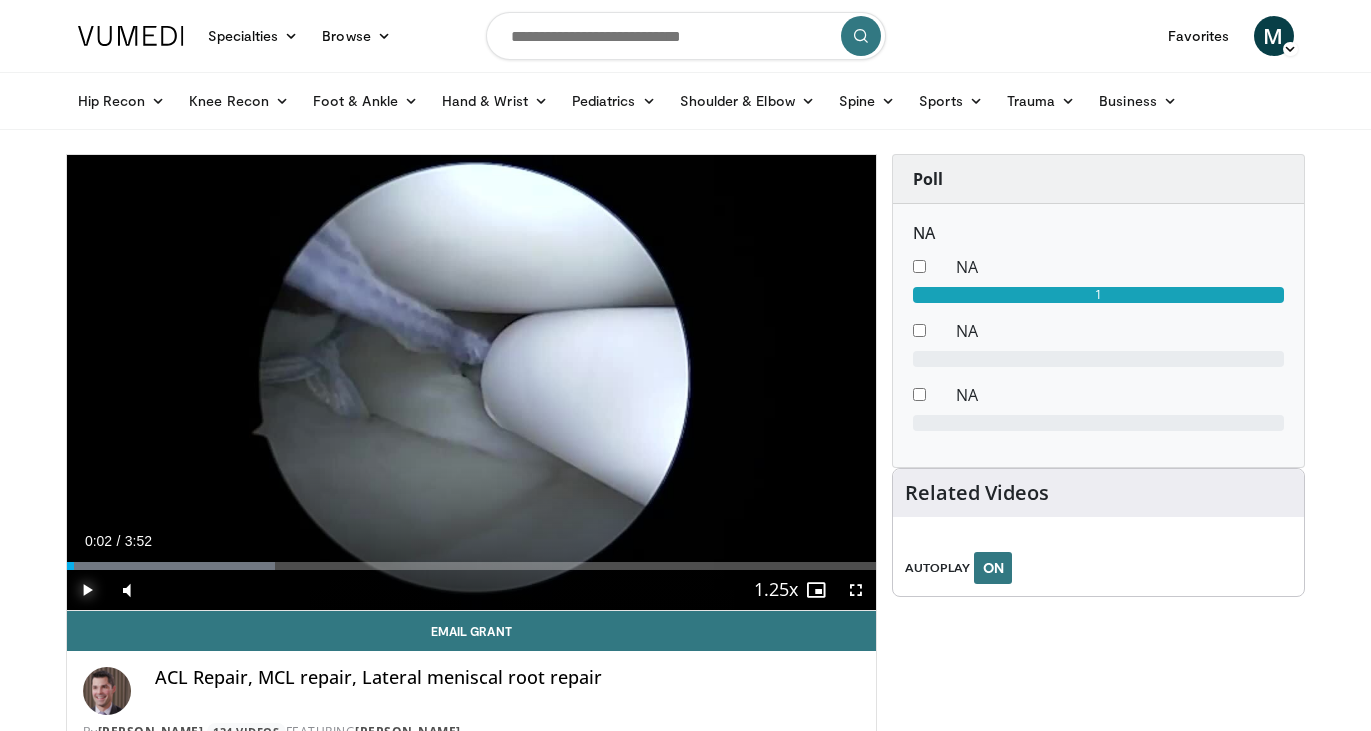 click at bounding box center [87, 590] 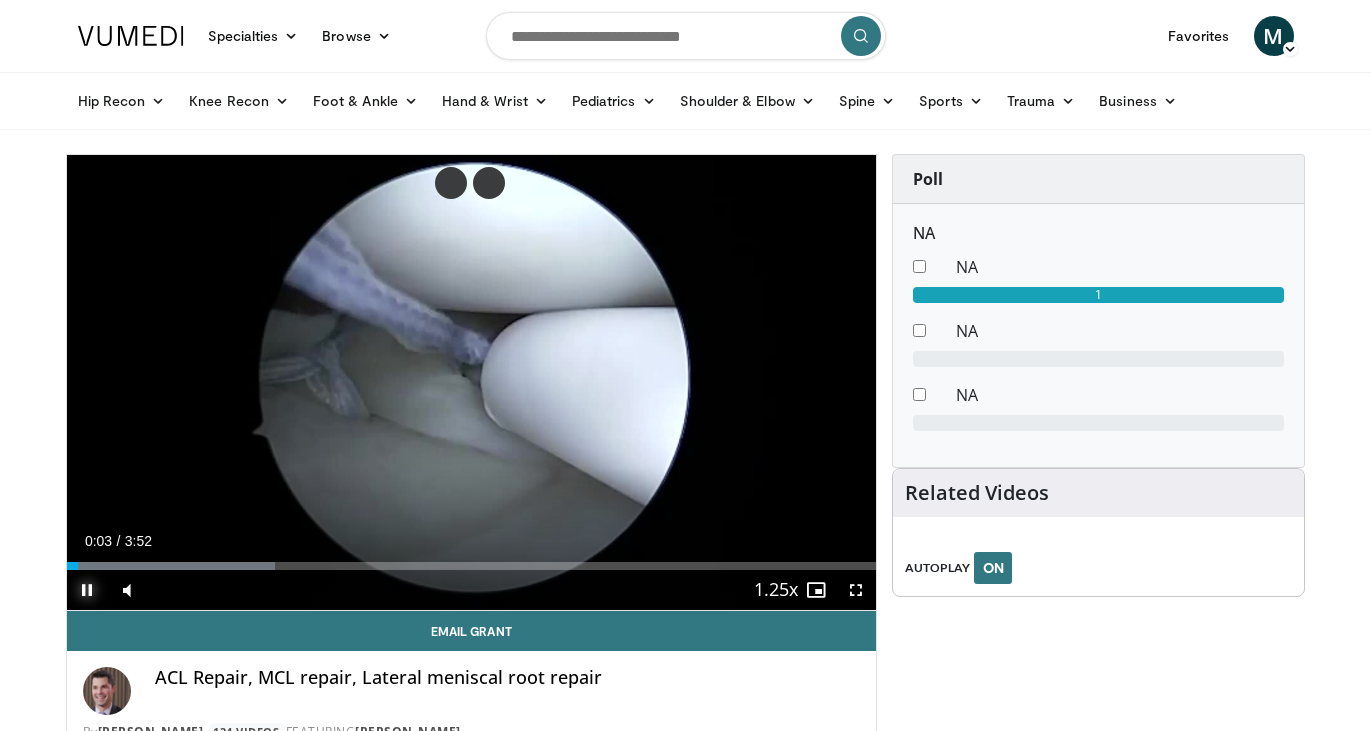 click at bounding box center [87, 590] 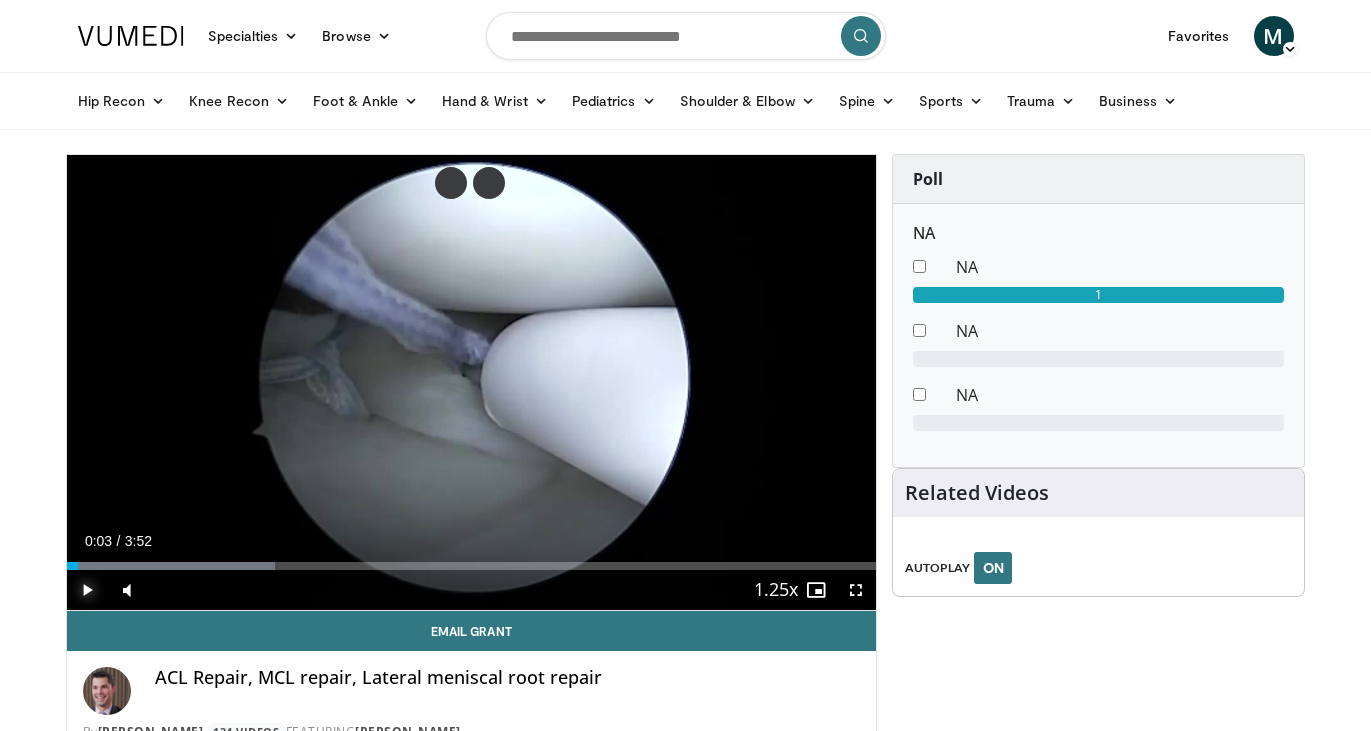 click at bounding box center [87, 590] 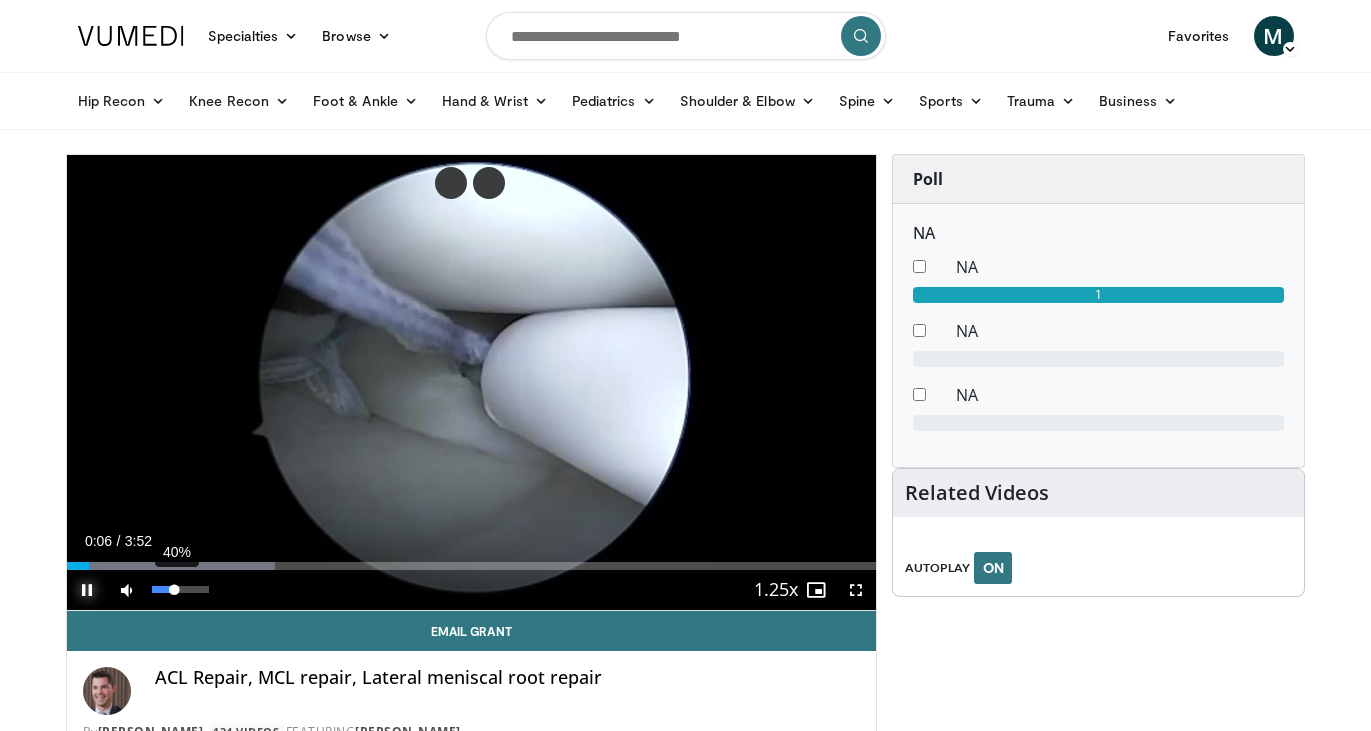 click on "40%" at bounding box center [180, 589] 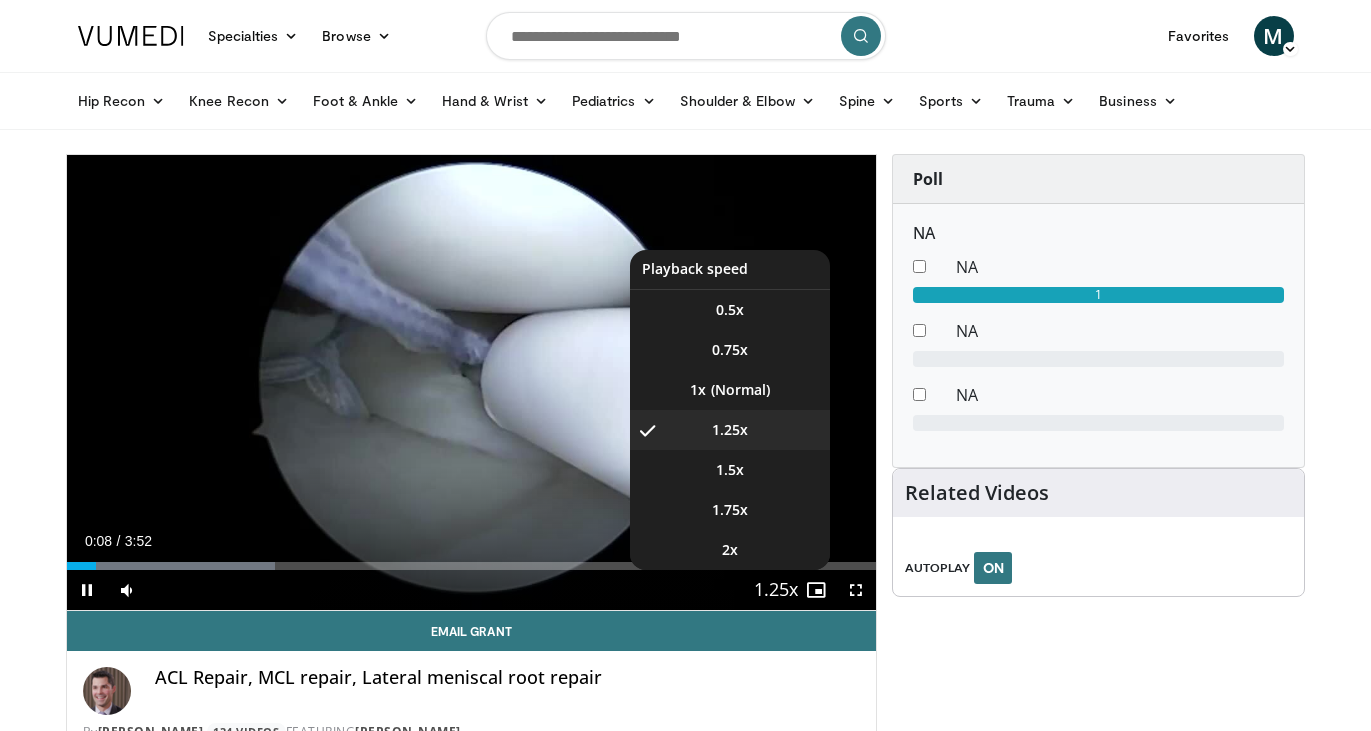 click on "**********" at bounding box center [472, 383] 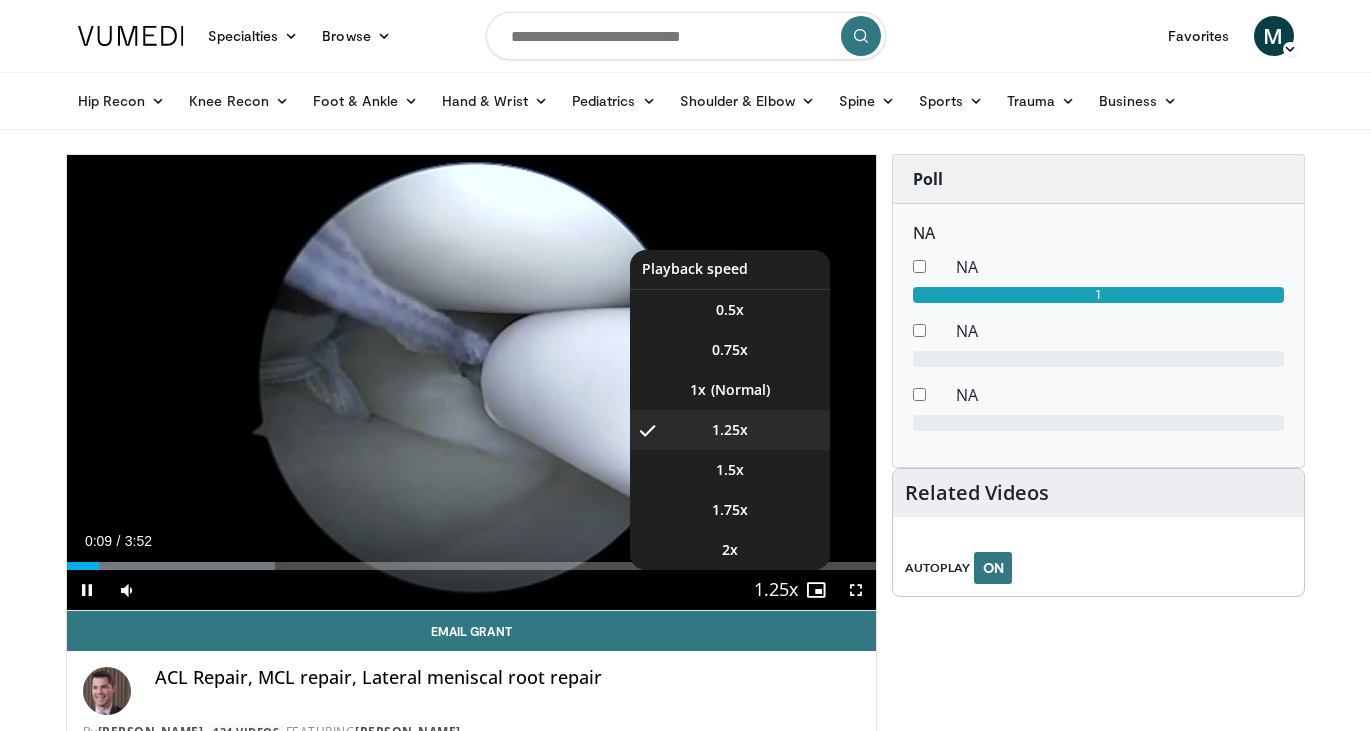 click on "Playback Rate" at bounding box center [776, 590] 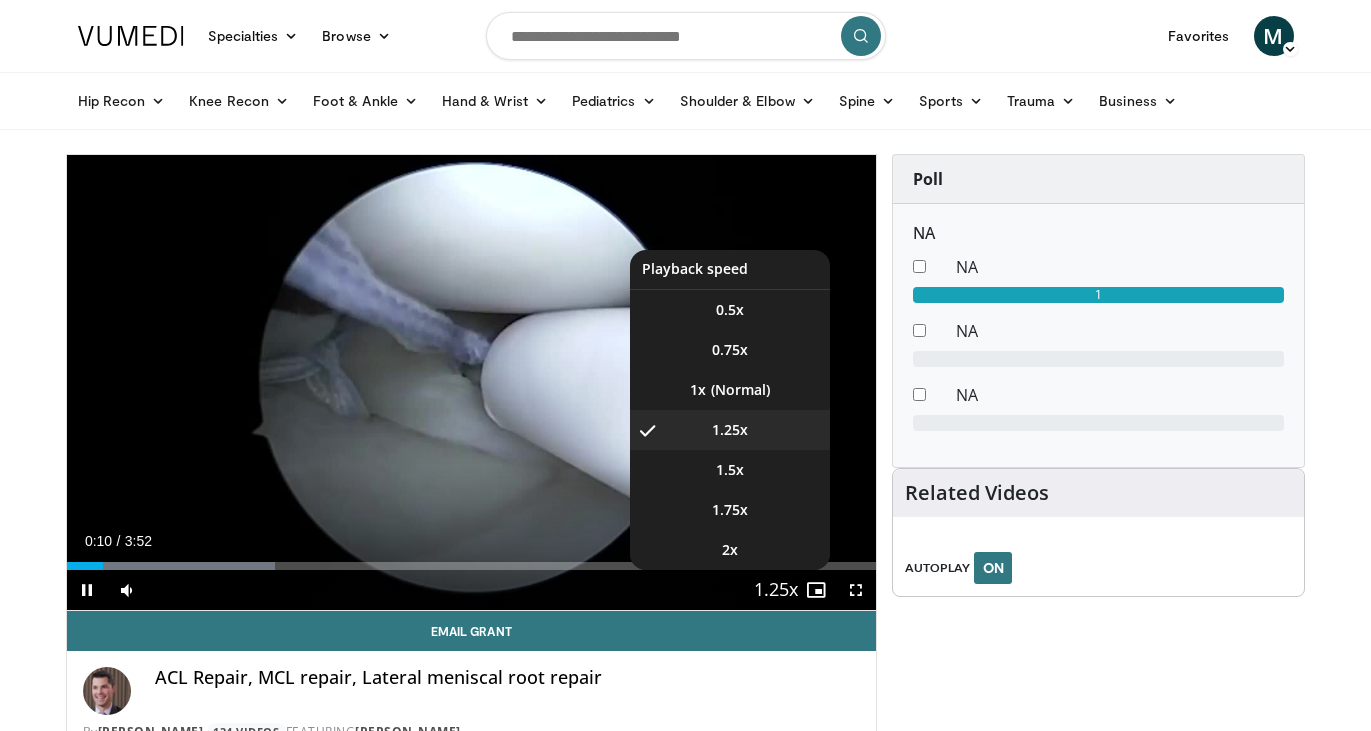 click on "**********" at bounding box center [472, 383] 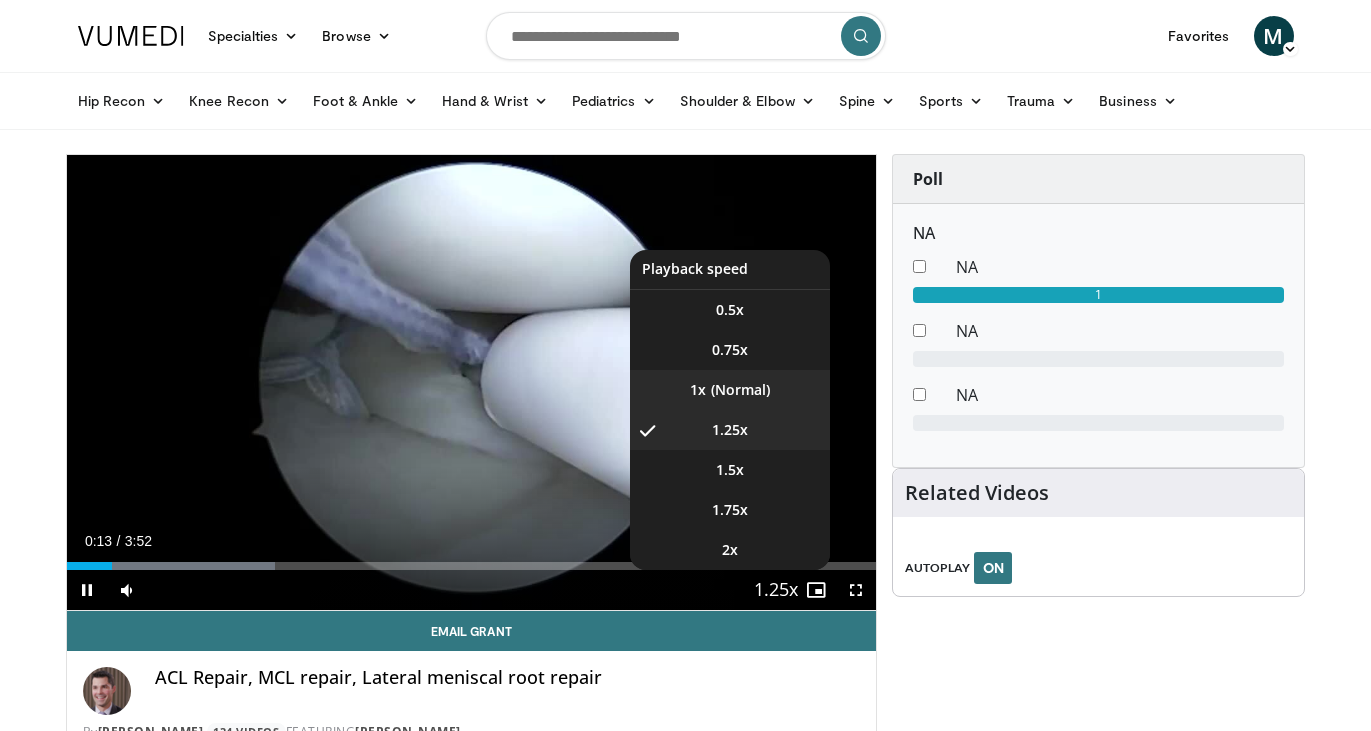 click on "1x" at bounding box center (730, 390) 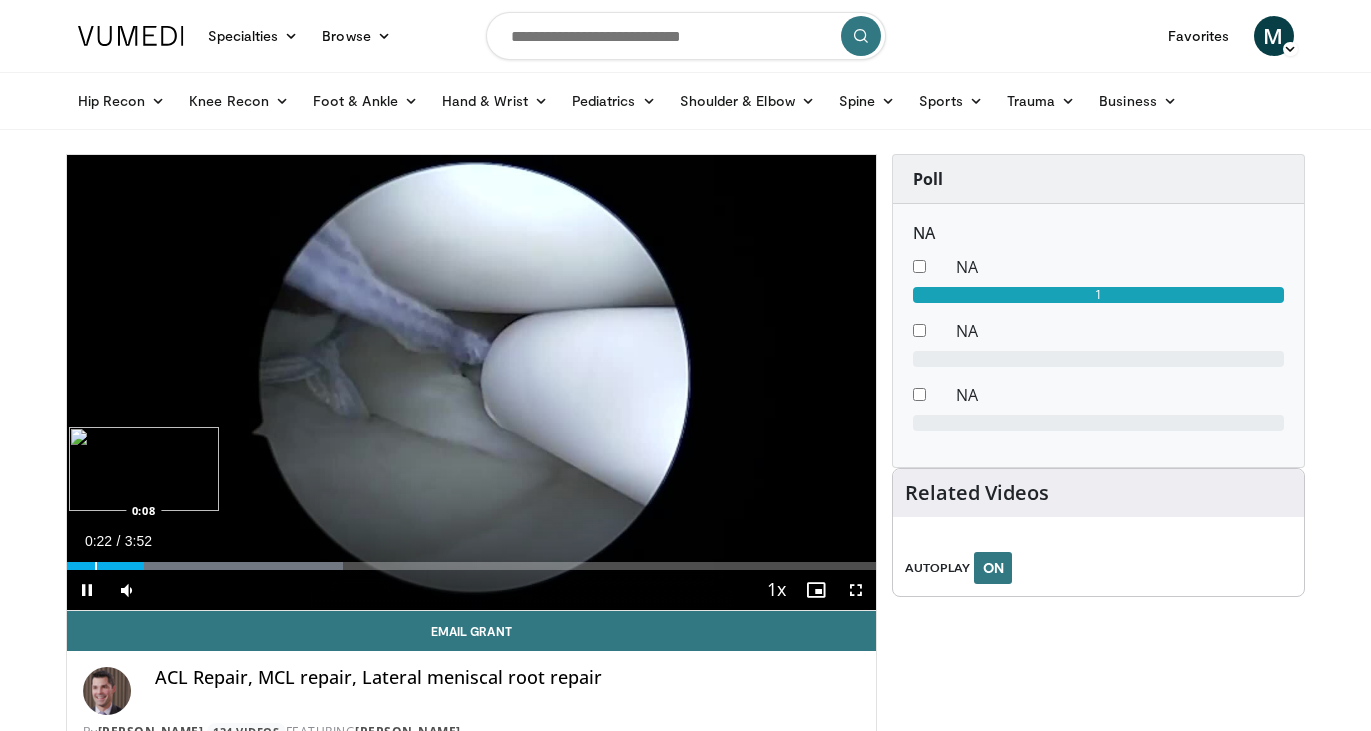 click at bounding box center [96, 566] 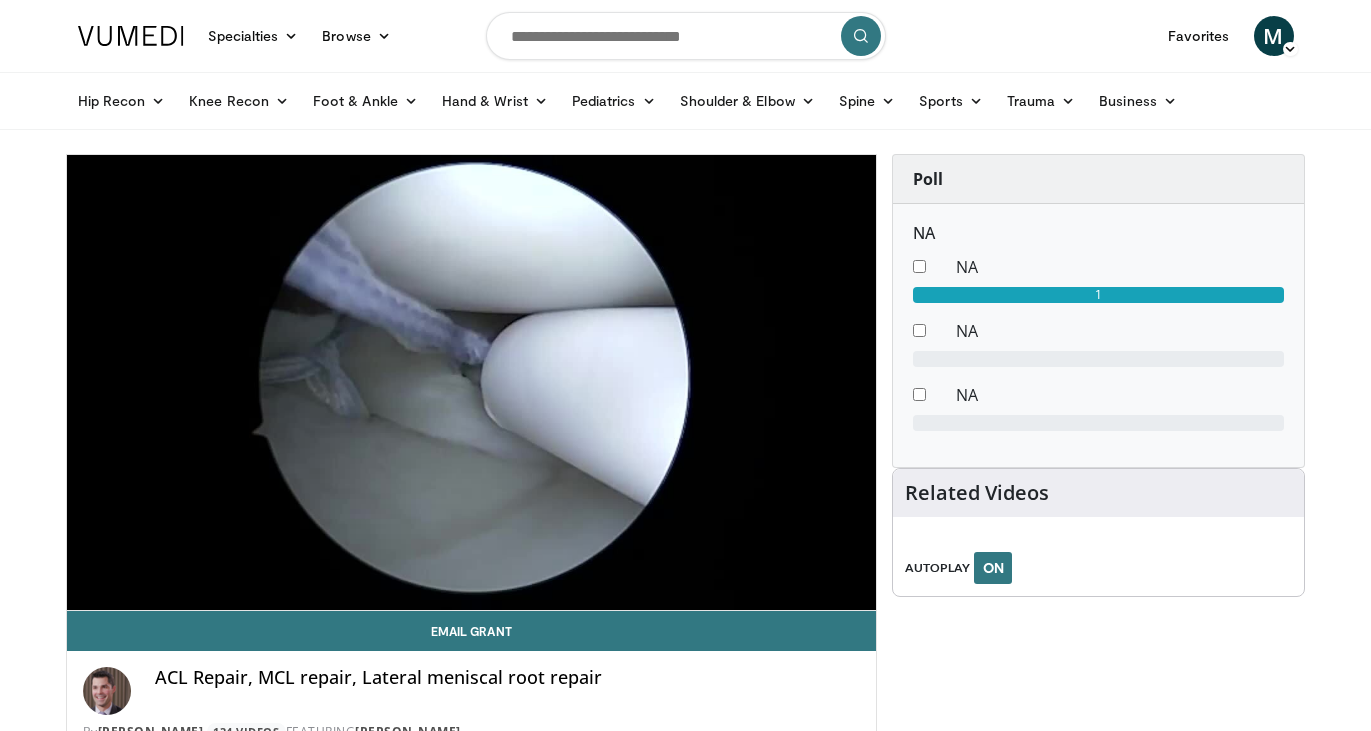 drag, startPoint x: 46, startPoint y: 484, endPoint x: 52, endPoint y: 527, distance: 43.416588 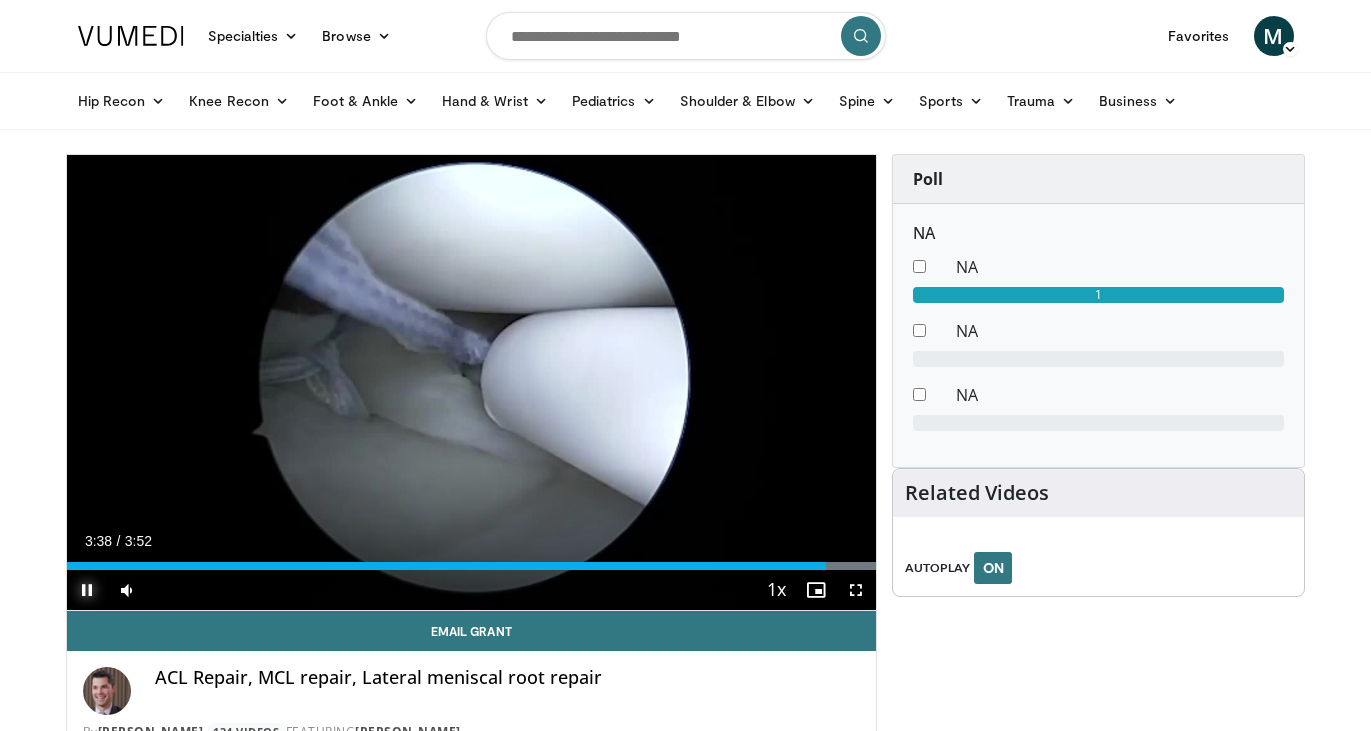 click at bounding box center [87, 590] 